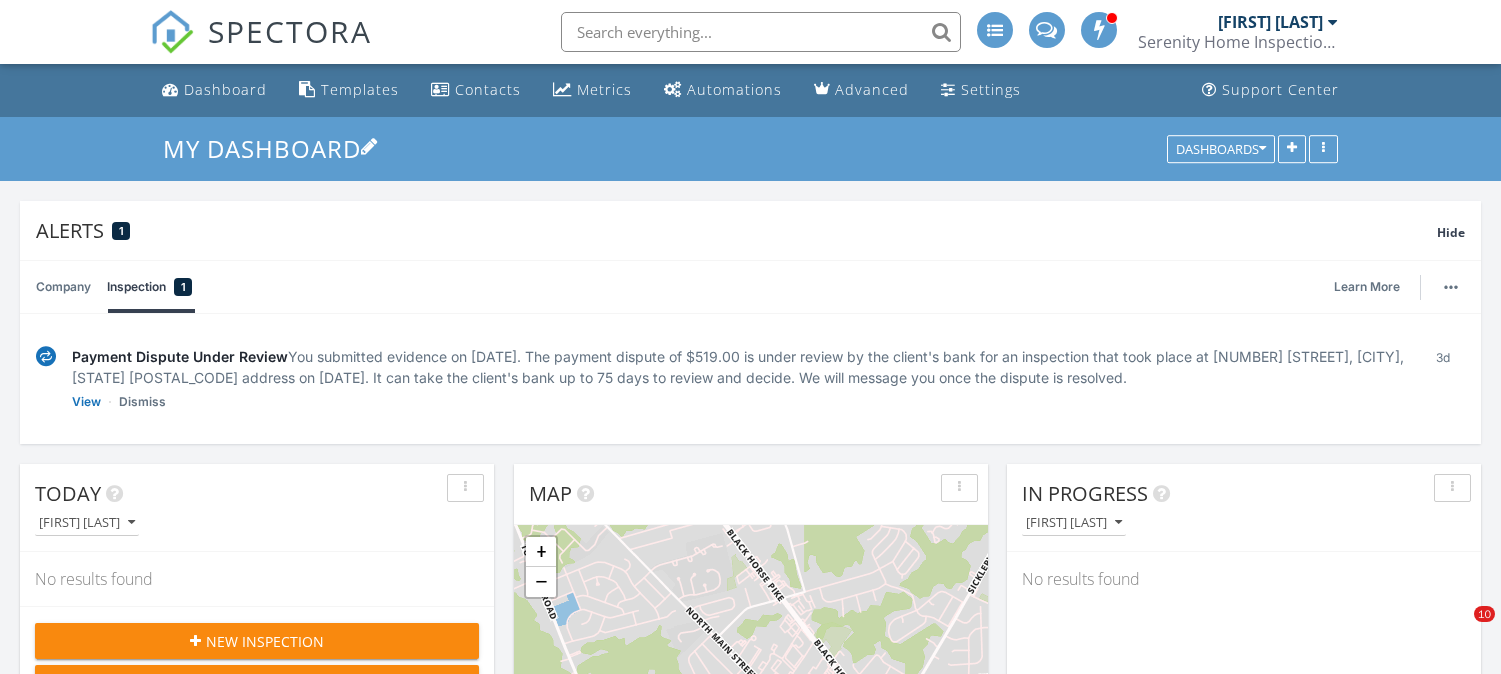 scroll, scrollTop: 0, scrollLeft: 0, axis: both 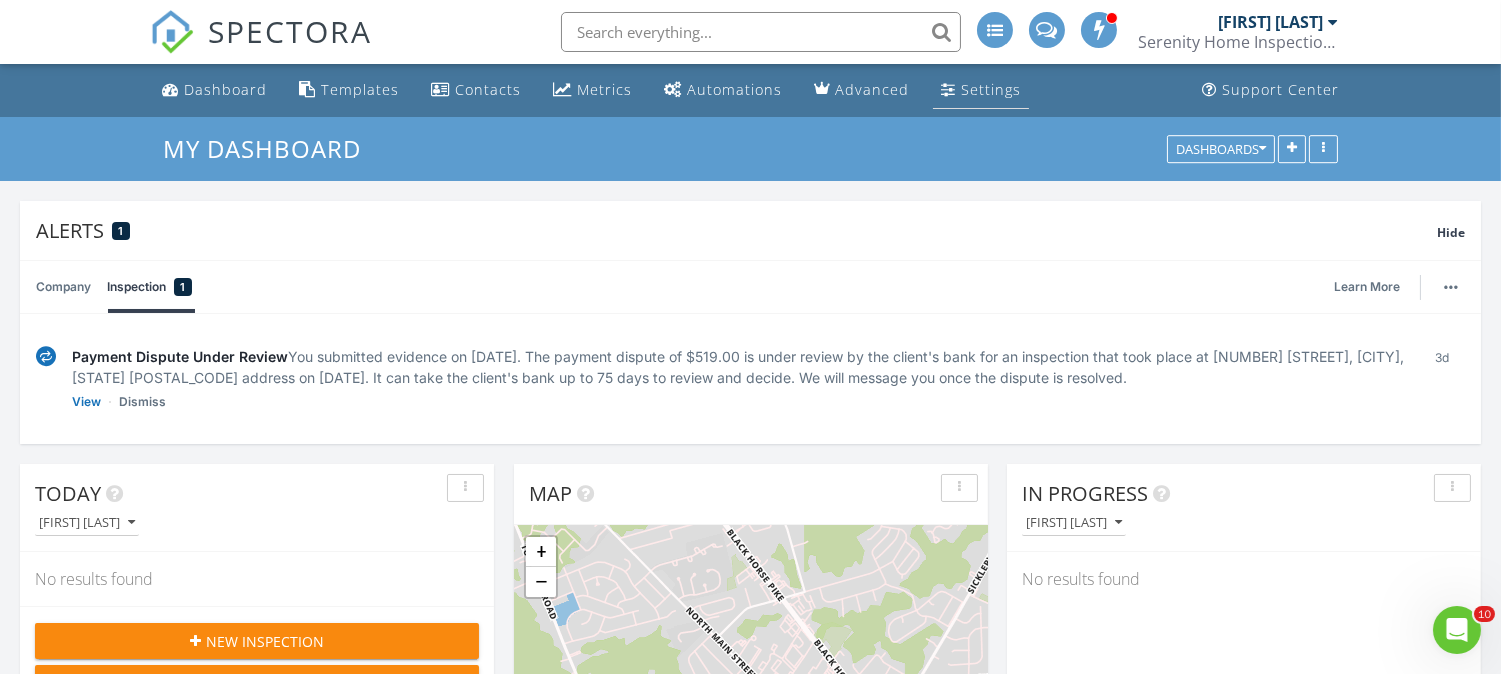 click on "Settings" at bounding box center (991, 89) 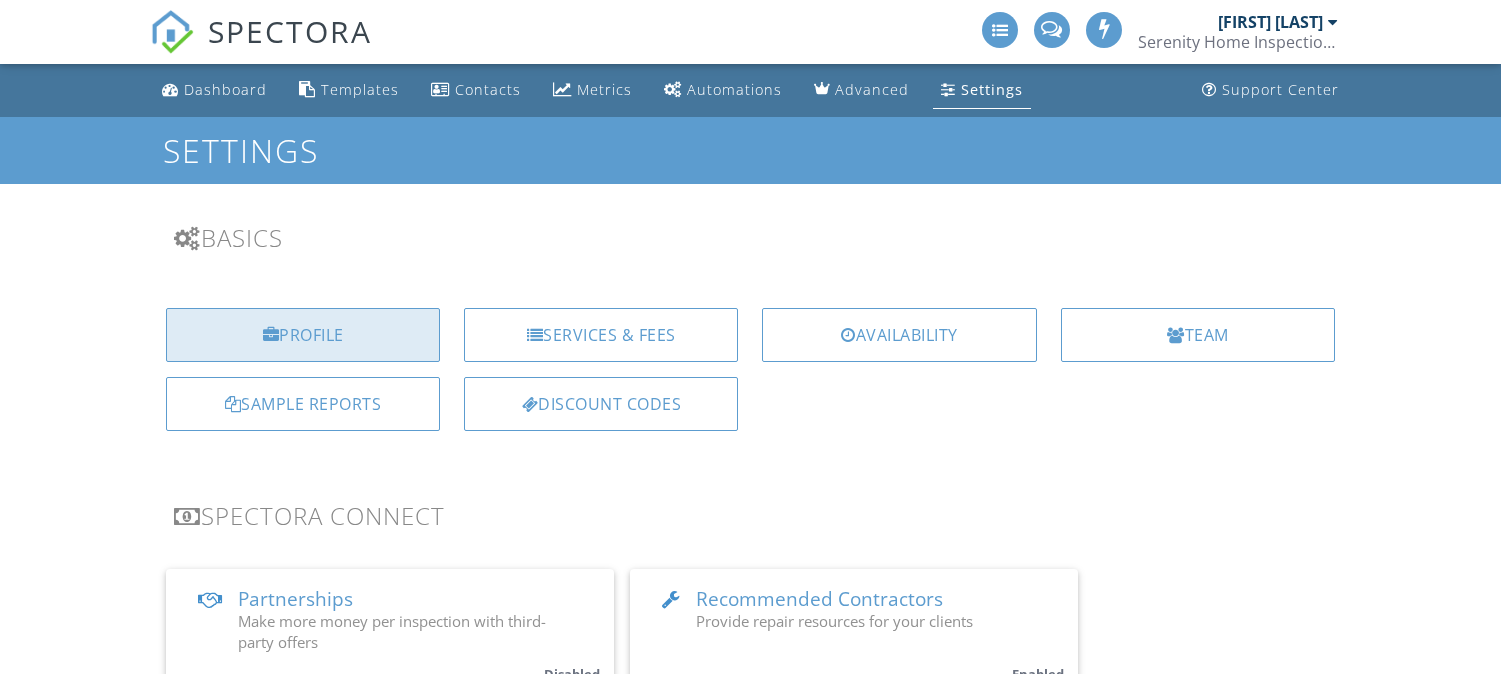 click on "Profile" at bounding box center (303, 335) 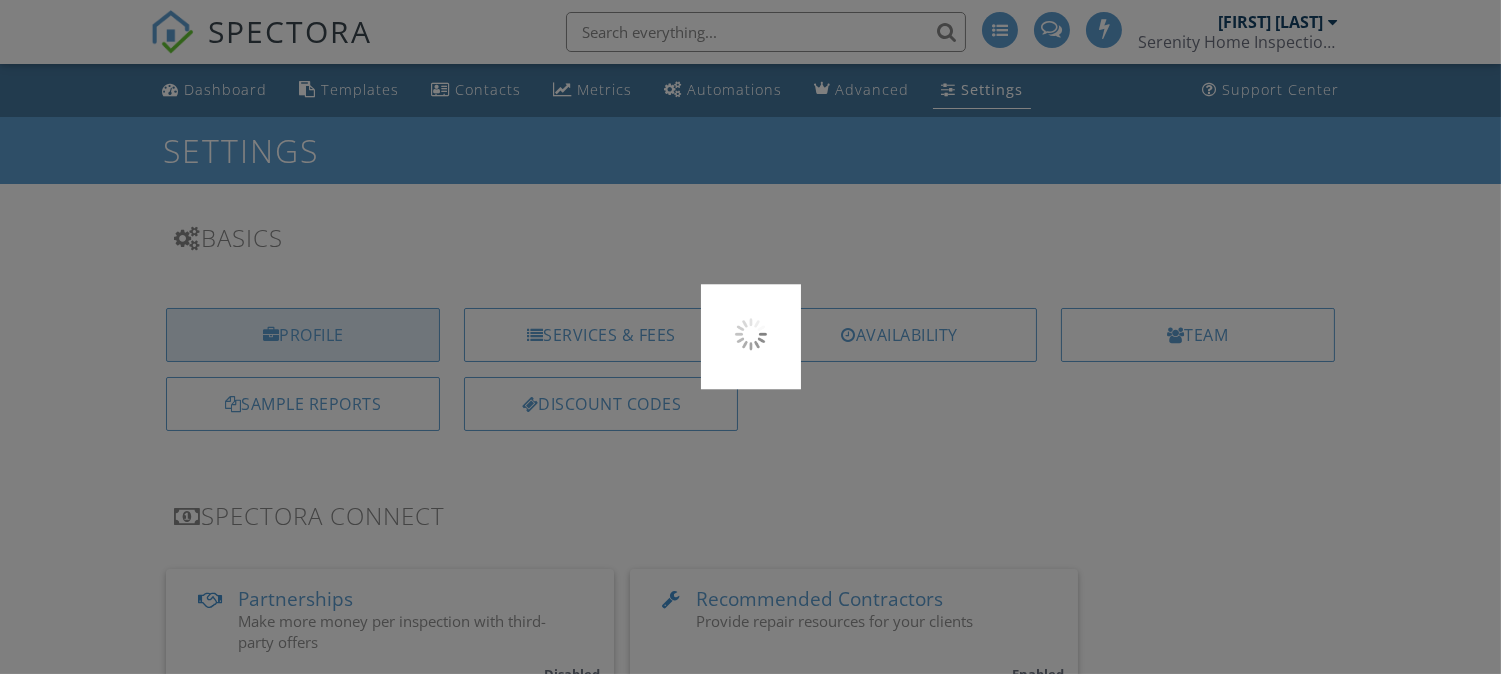 scroll, scrollTop: 0, scrollLeft: 0, axis: both 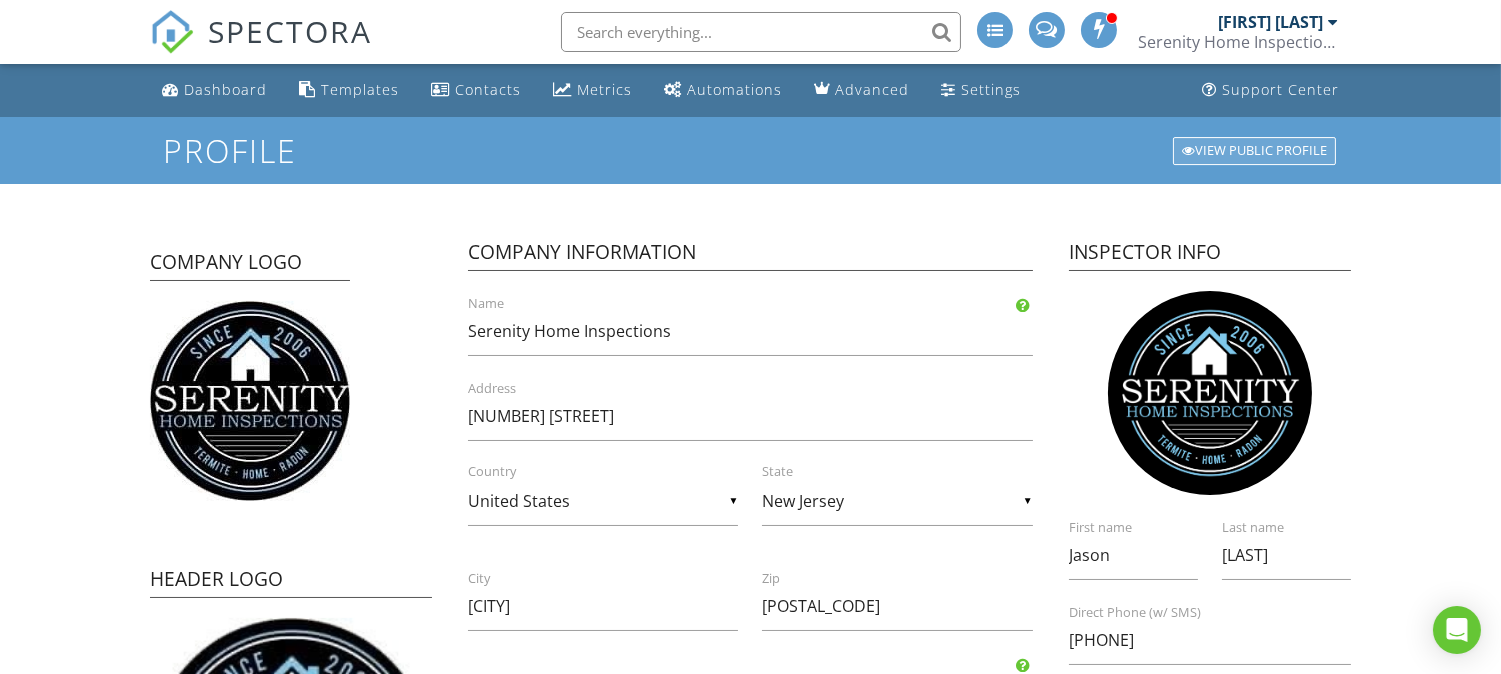 click on "View Public Profile" at bounding box center (1254, 151) 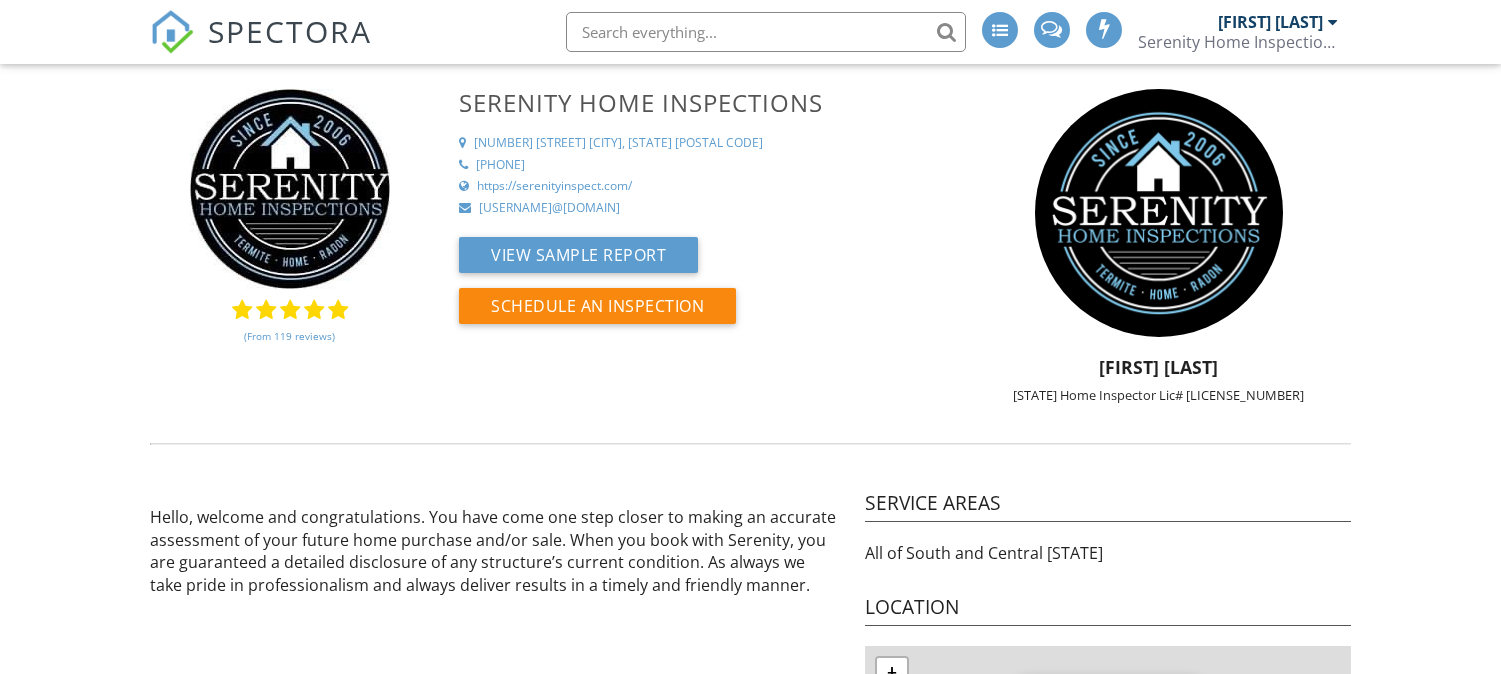scroll, scrollTop: 0, scrollLeft: 0, axis: both 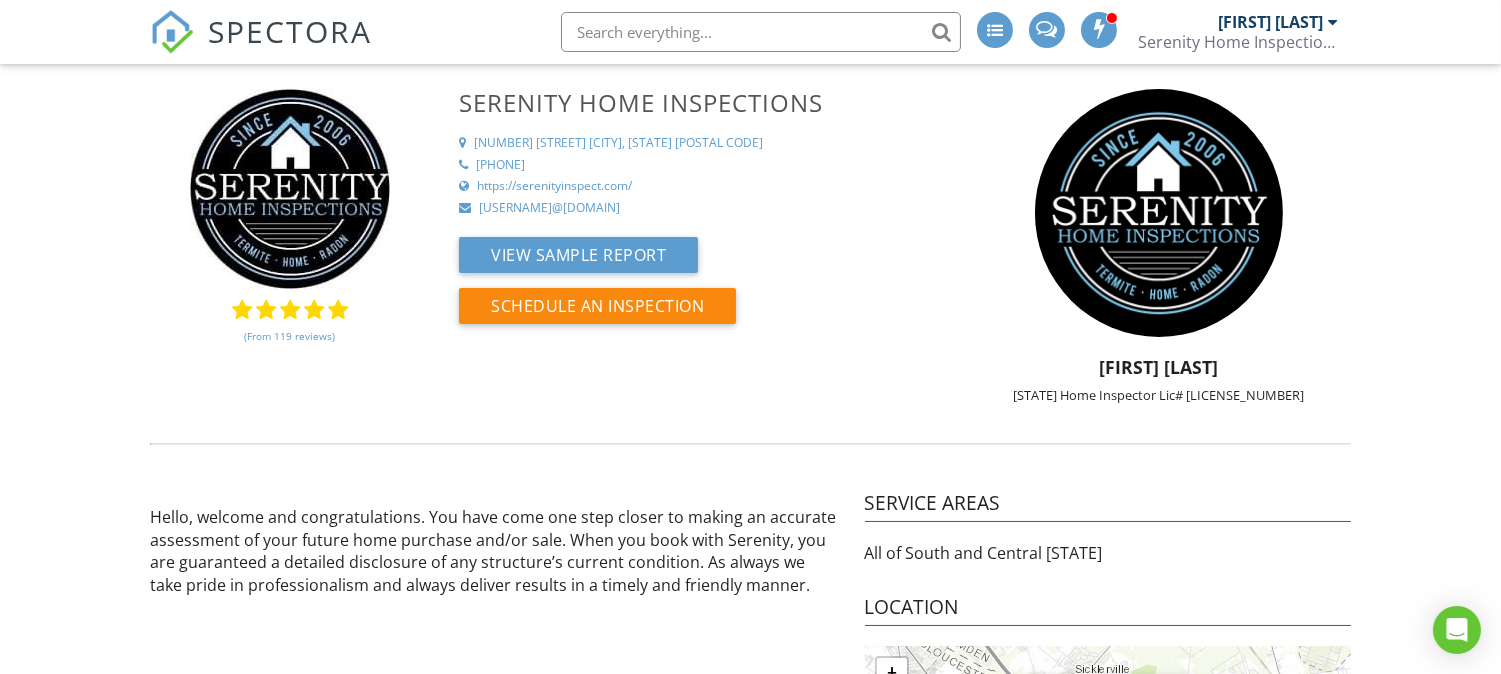 click on "(From 119 reviews)" at bounding box center (289, 336) 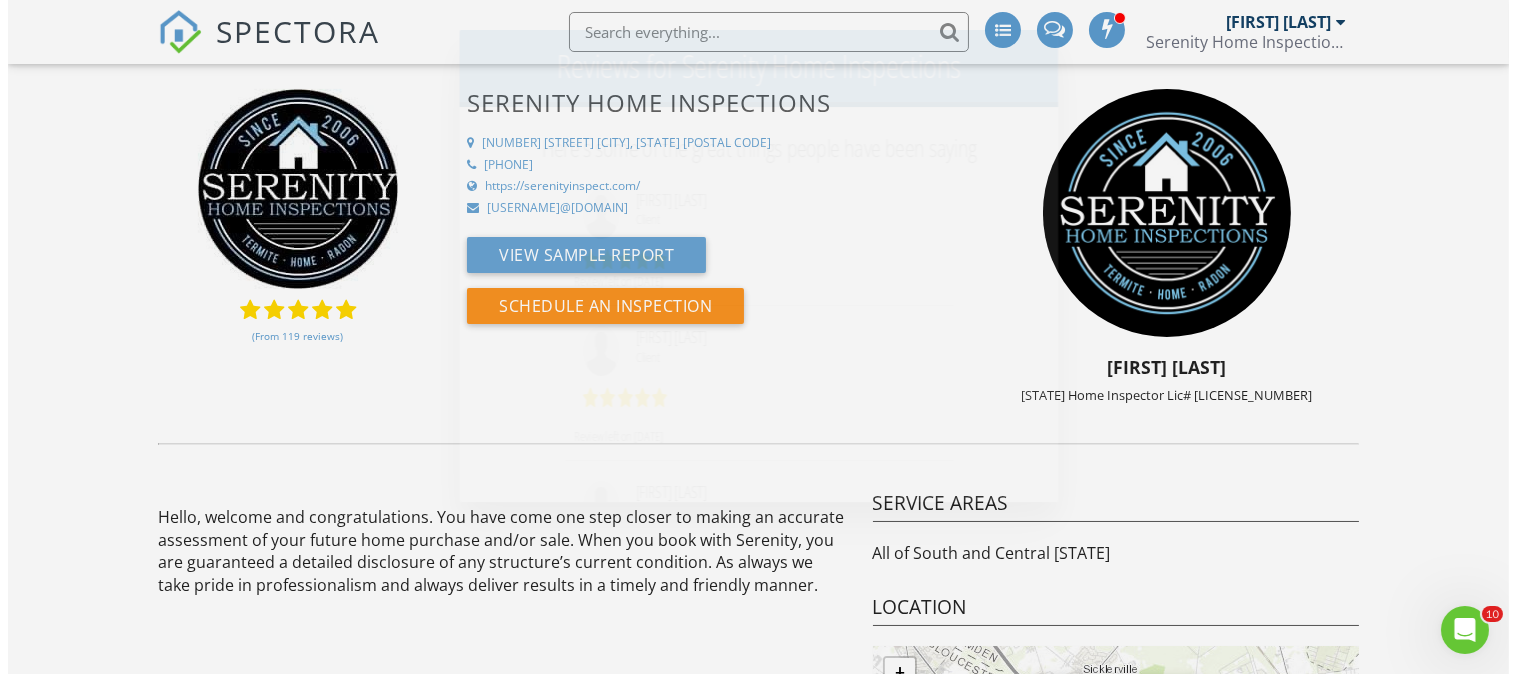 scroll, scrollTop: 0, scrollLeft: 0, axis: both 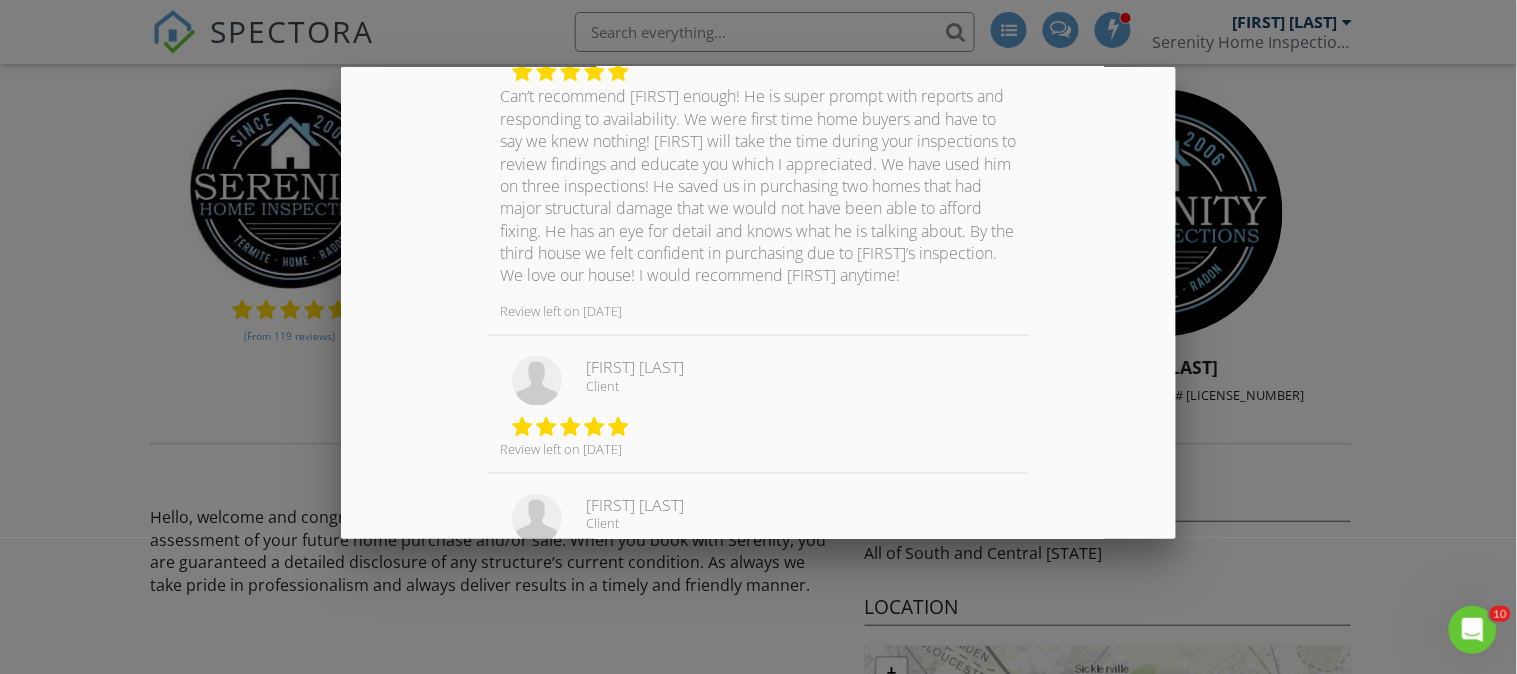 click at bounding box center [758, 321] 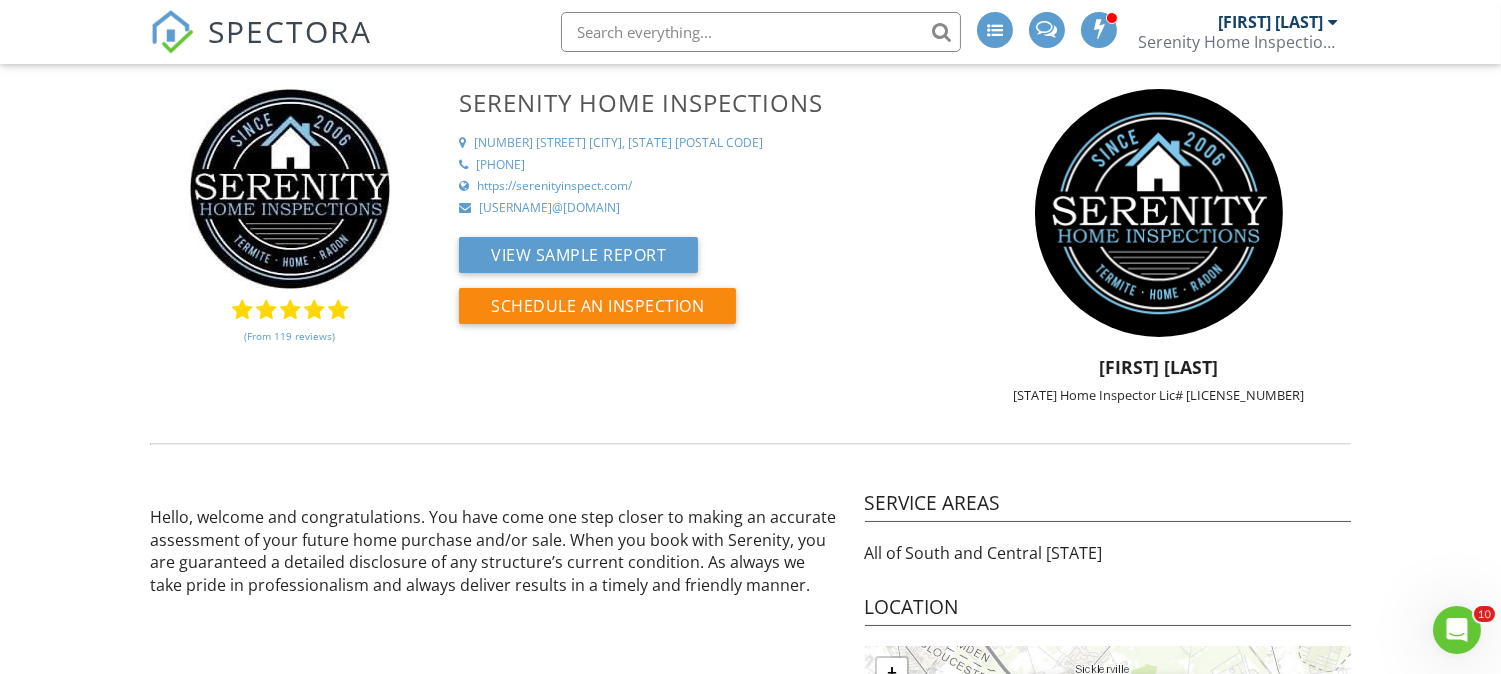 click on "[FIRST] [LAST]" at bounding box center [1270, 22] 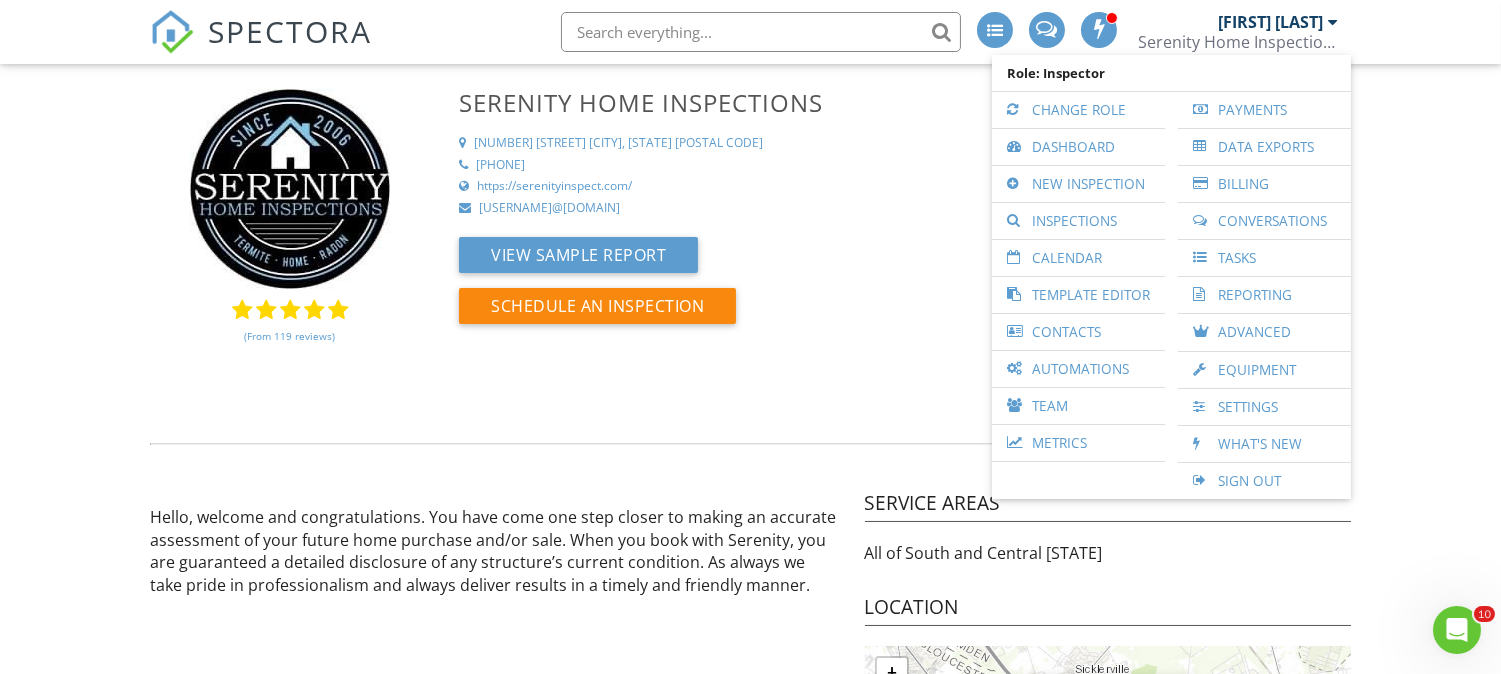 click on "Dashboard" at bounding box center [1078, 147] 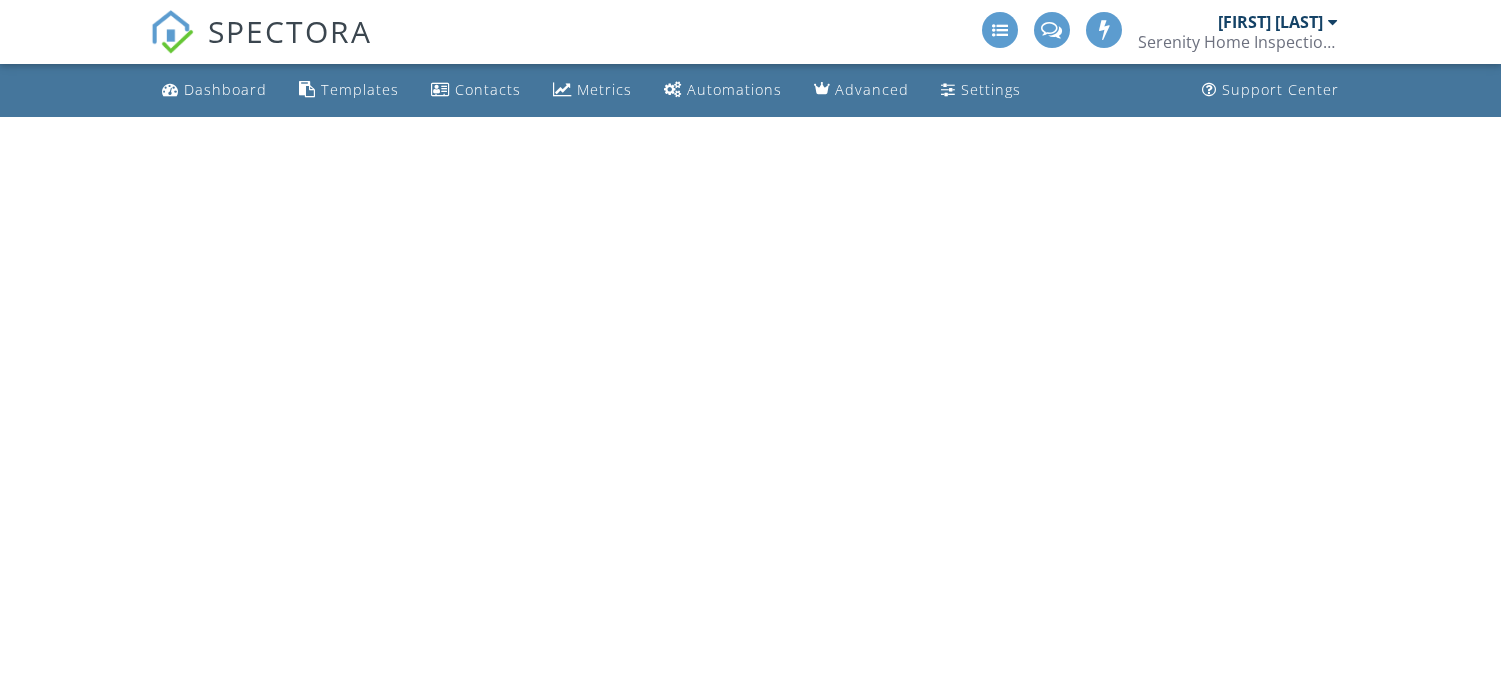 scroll, scrollTop: 0, scrollLeft: 0, axis: both 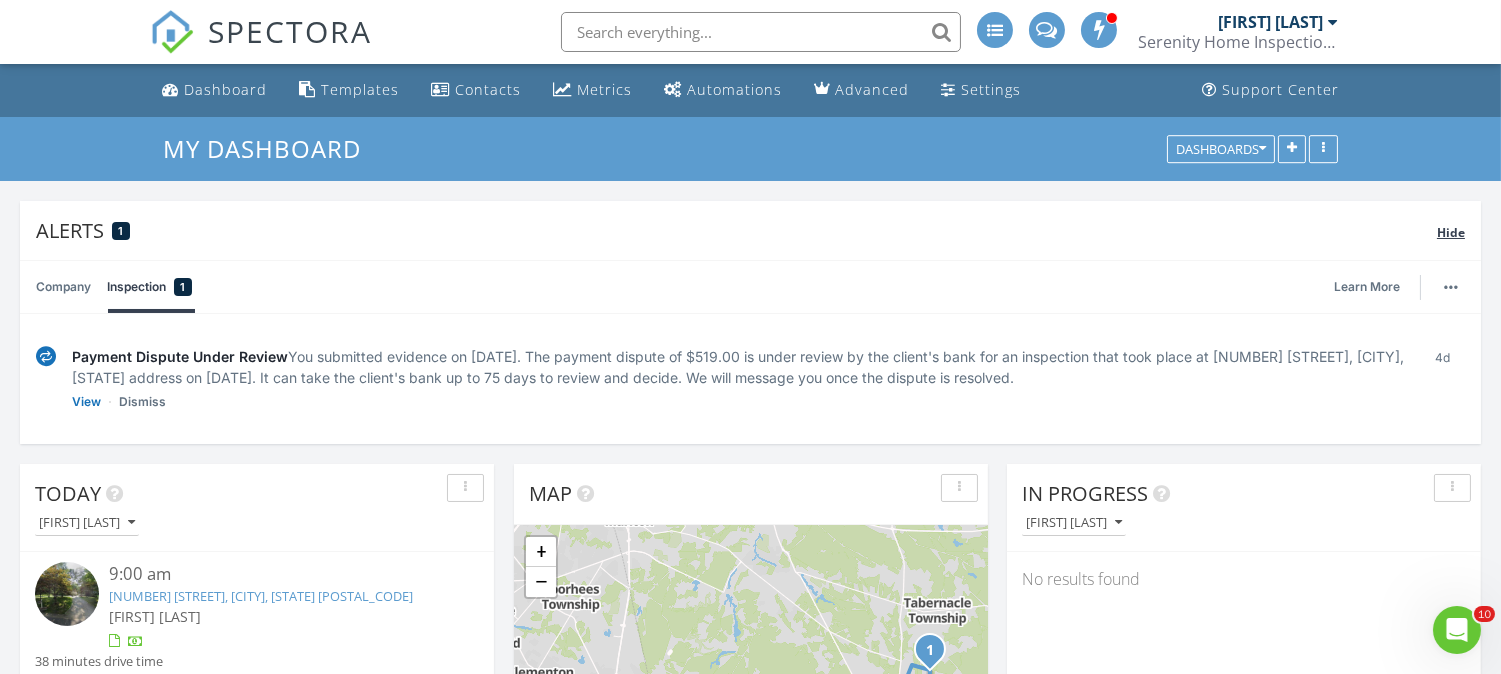 click on "Hide" at bounding box center (1451, 232) 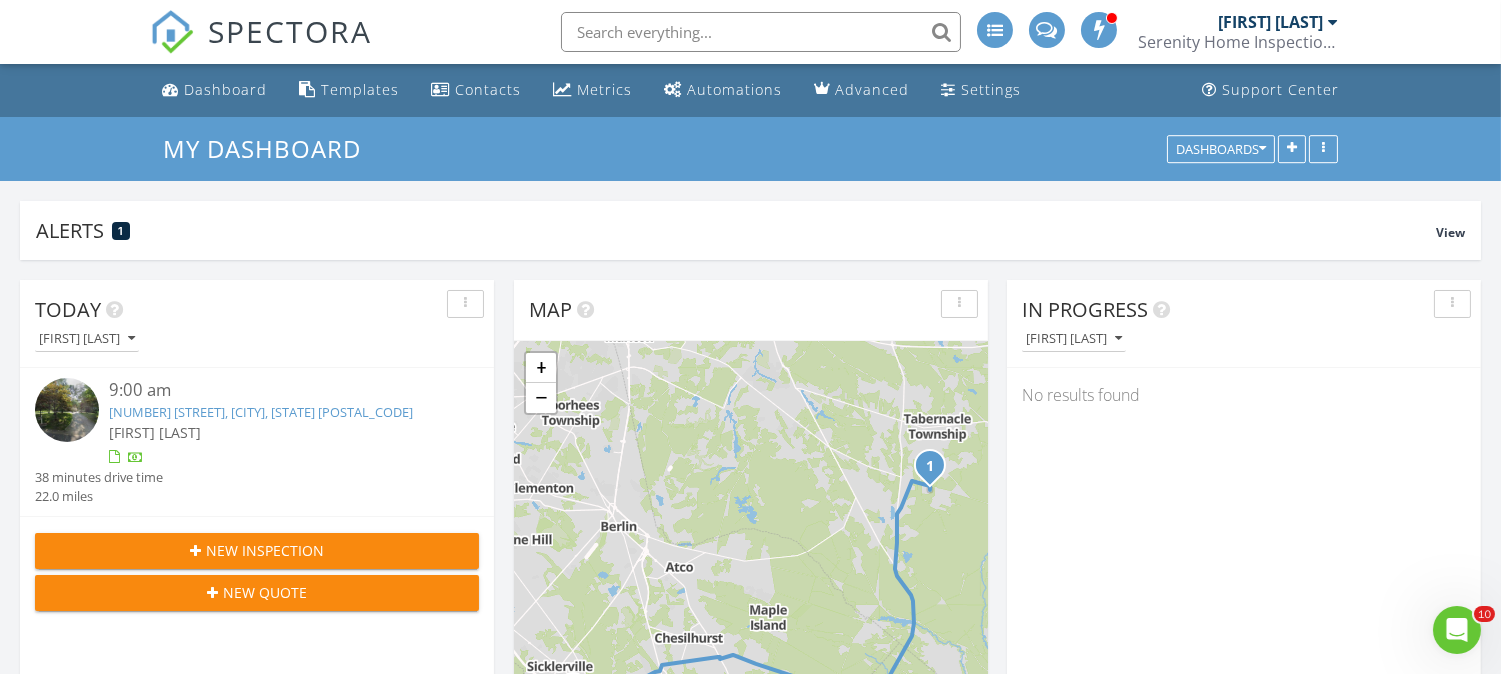 click on "[NUMBER] [STREET], [CITY], [STATE] [POSTAL_CODE]" at bounding box center (261, 412) 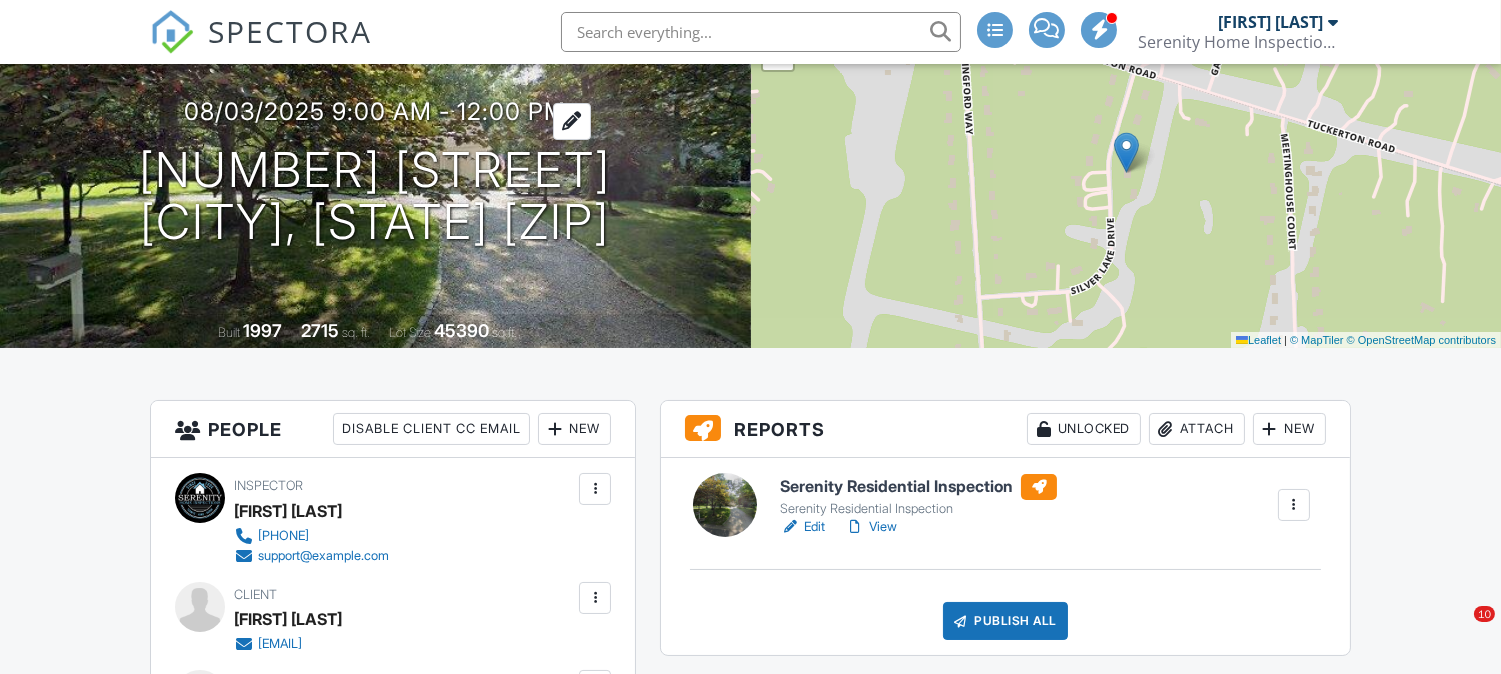 scroll, scrollTop: 258, scrollLeft: 0, axis: vertical 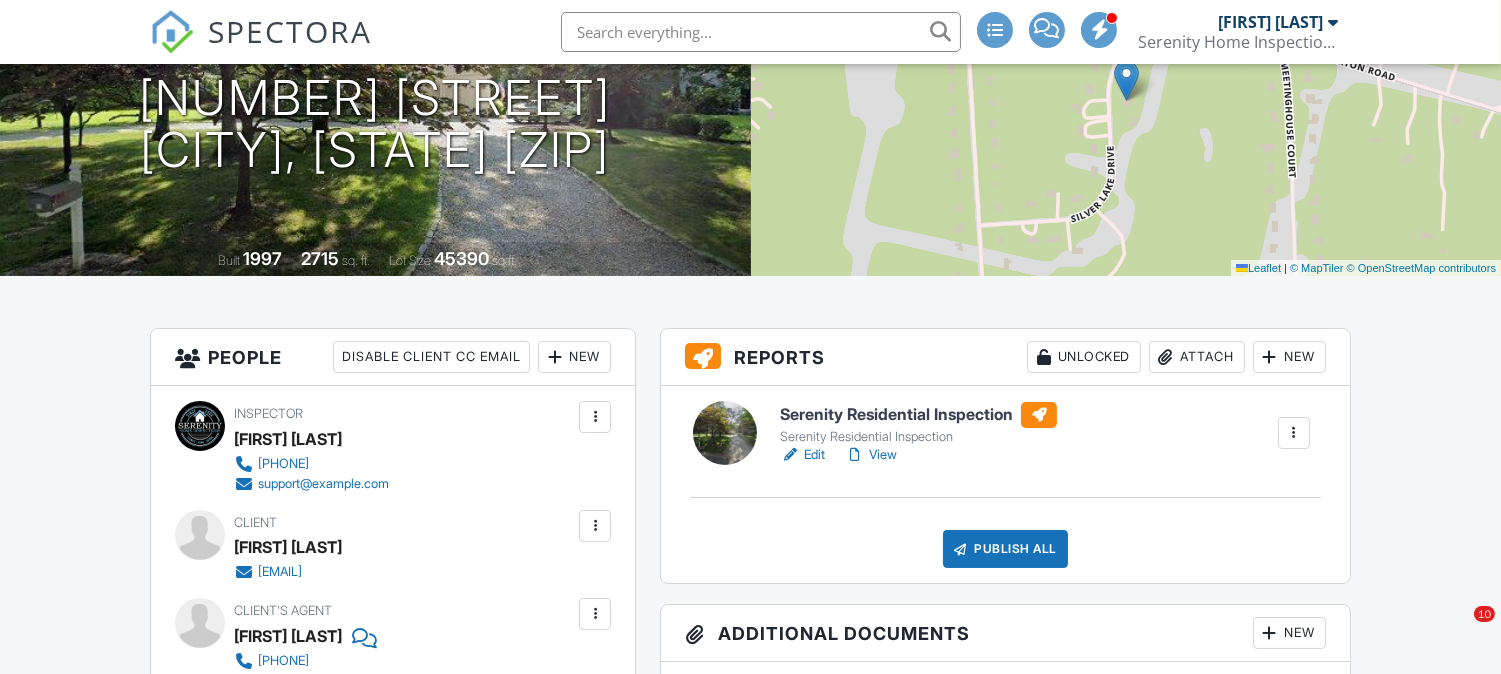click on "Edit" at bounding box center (802, 455) 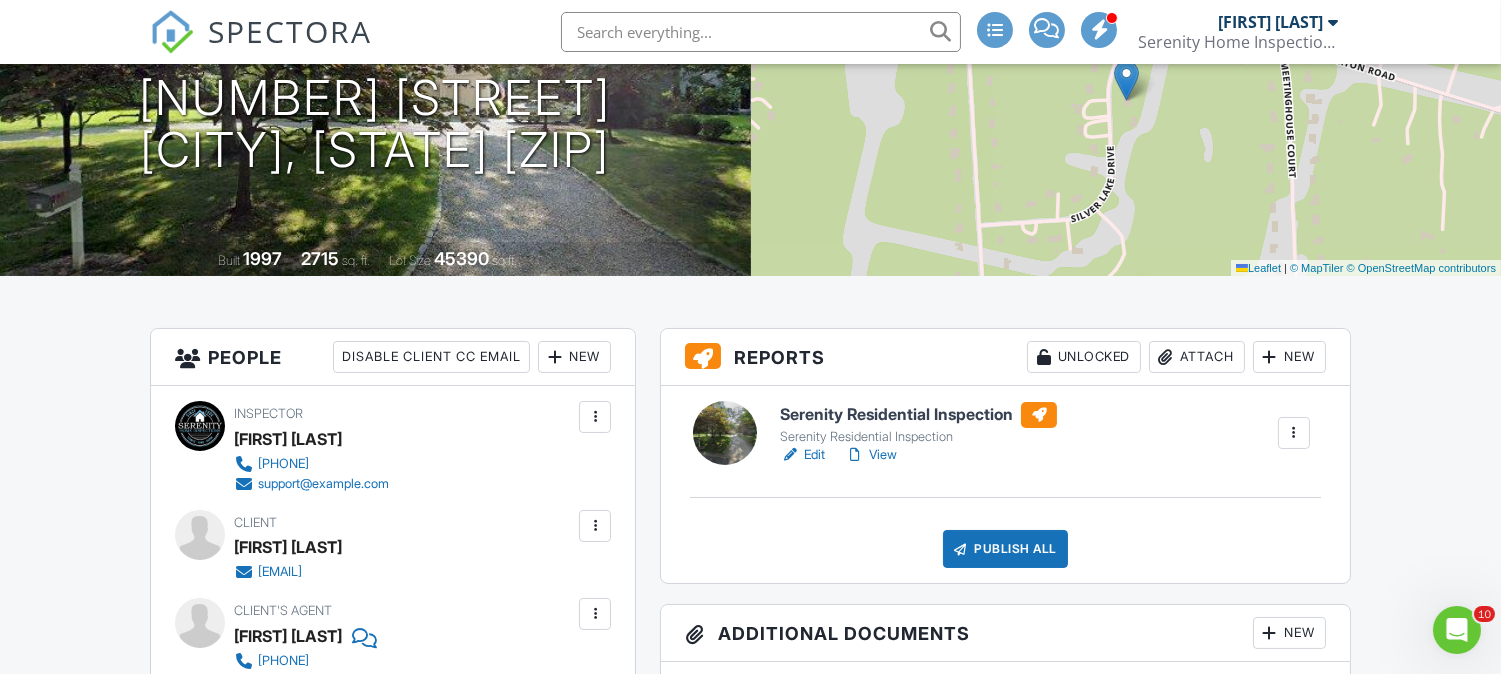 scroll, scrollTop: 0, scrollLeft: 0, axis: both 